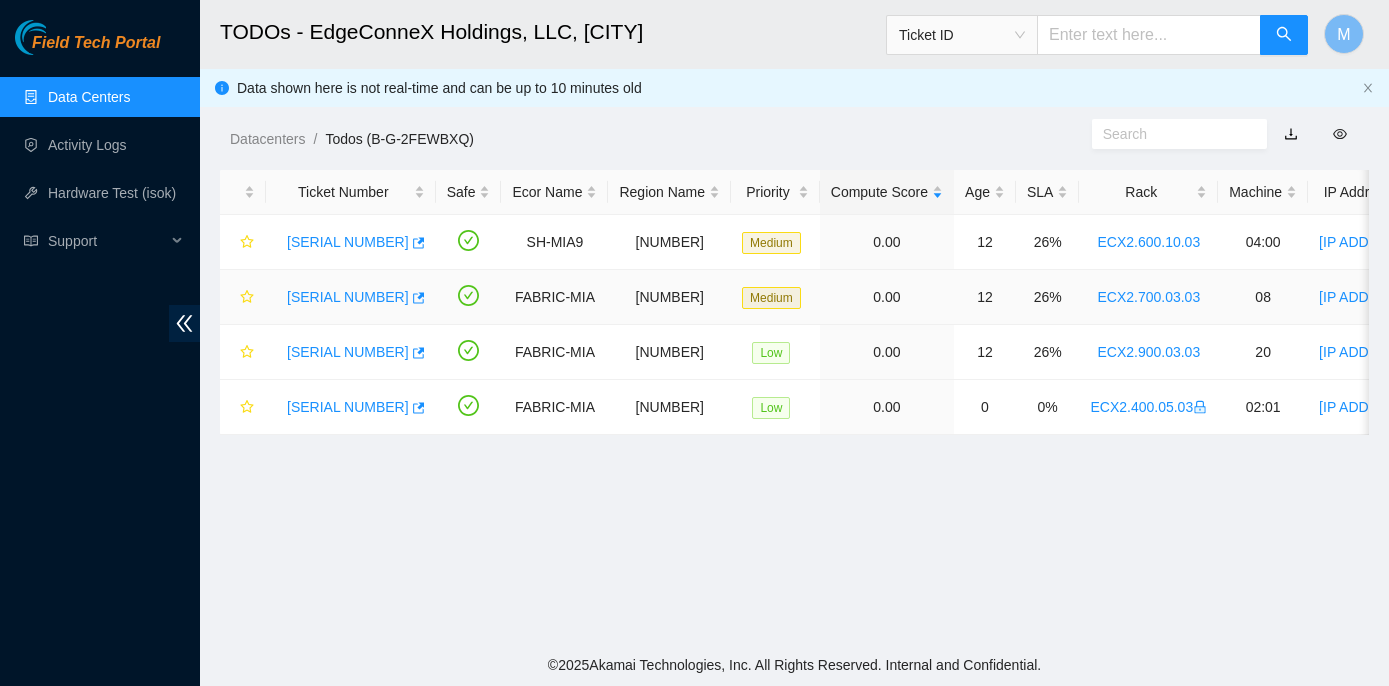 scroll, scrollTop: 0, scrollLeft: 0, axis: both 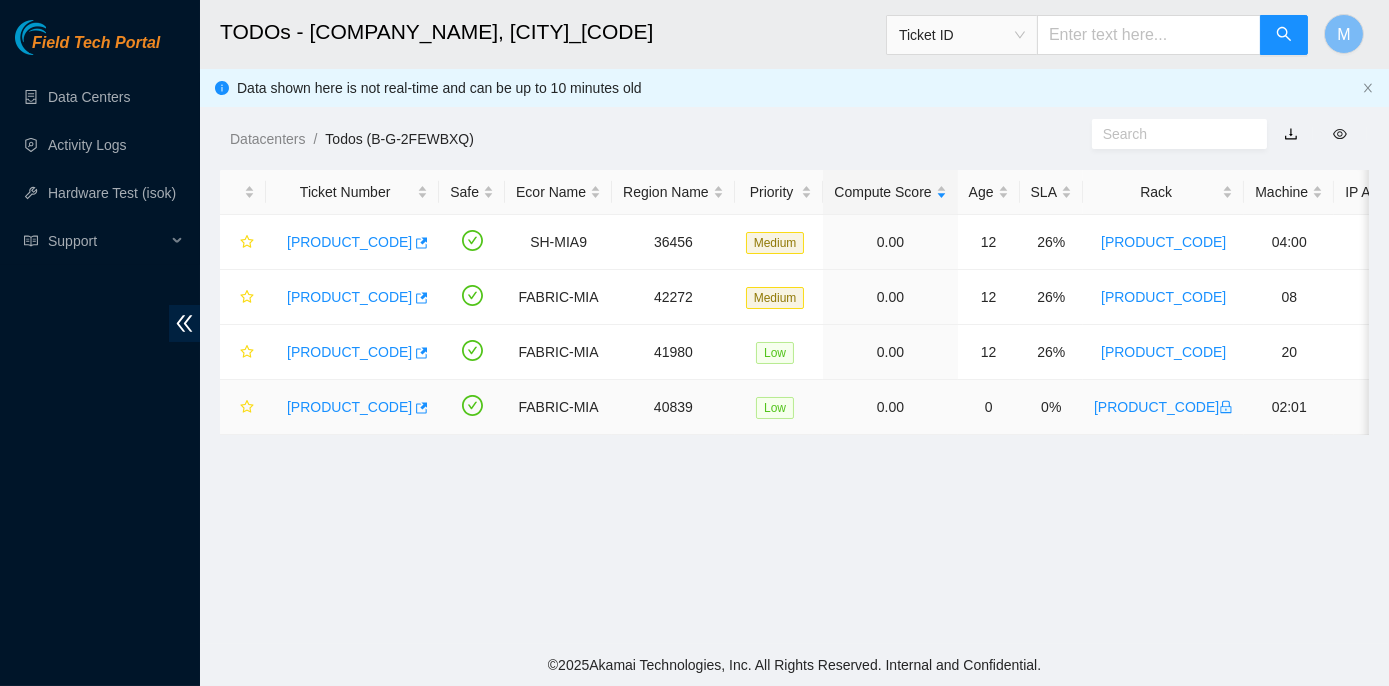 click on "[PRODUCT_CODE]" at bounding box center (349, 407) 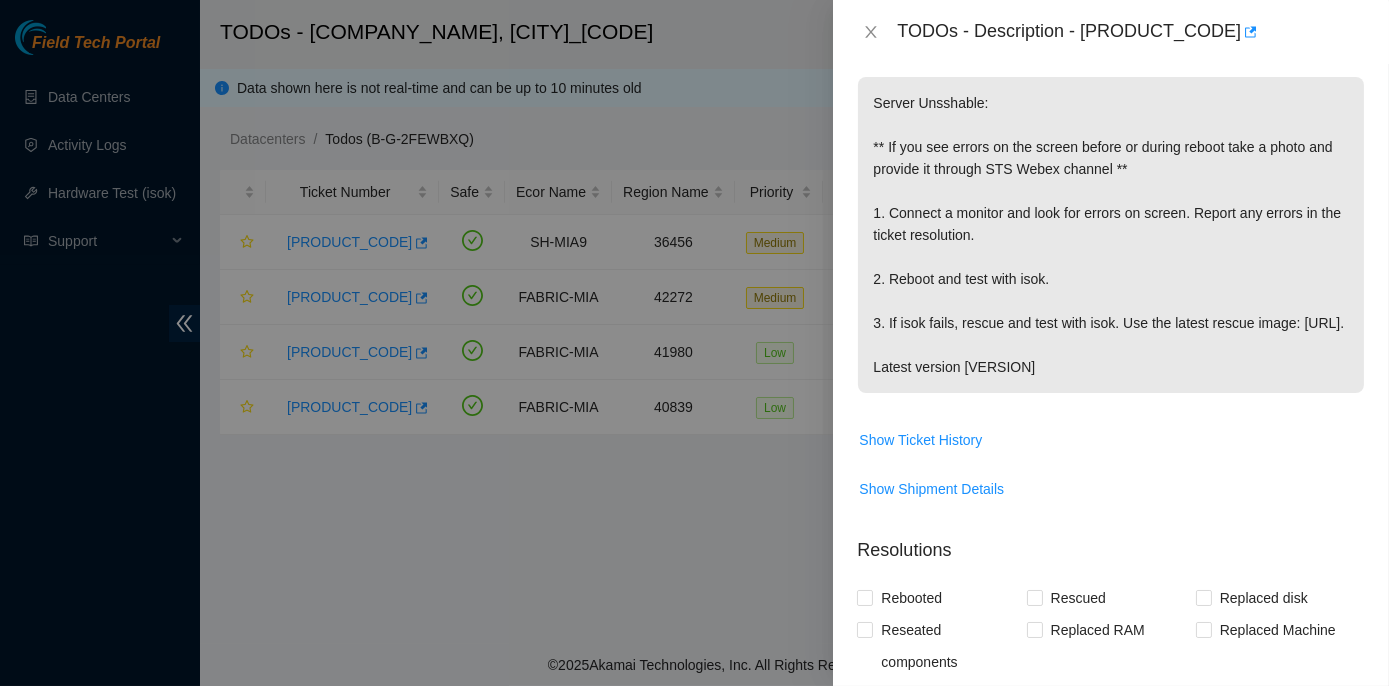 scroll, scrollTop: 0, scrollLeft: 0, axis: both 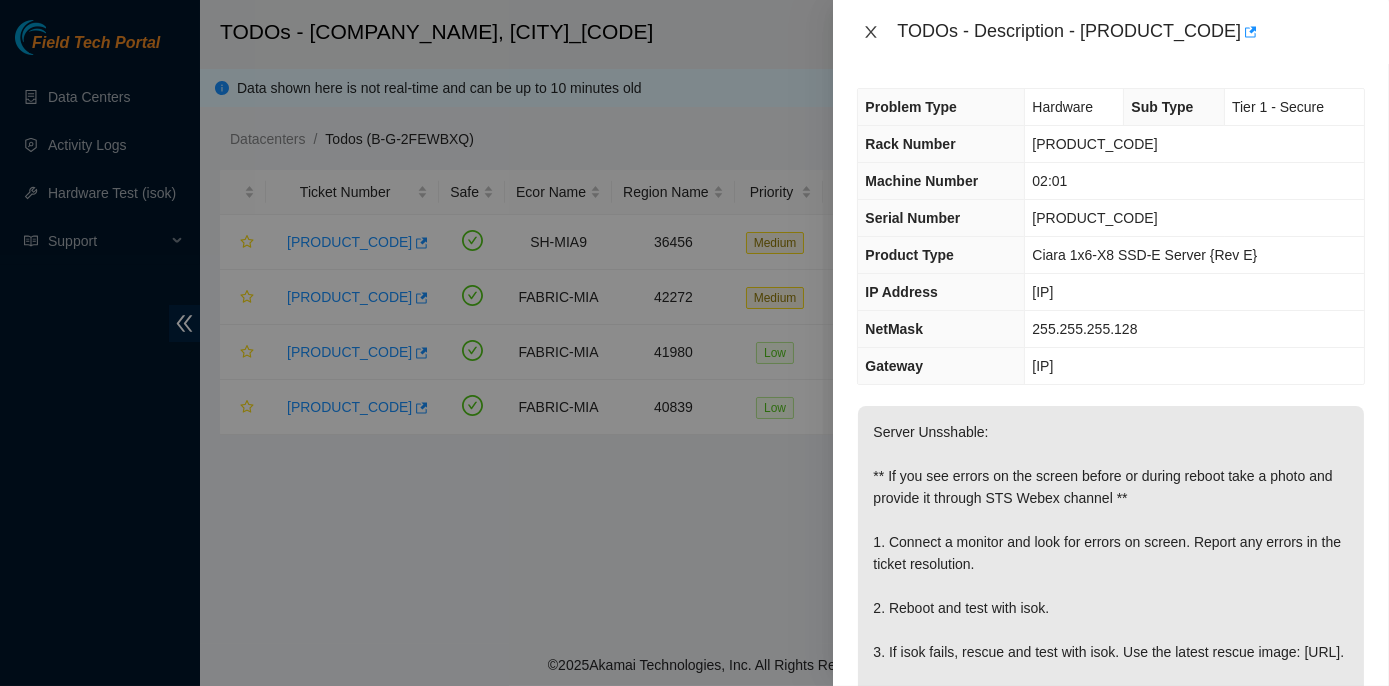 click 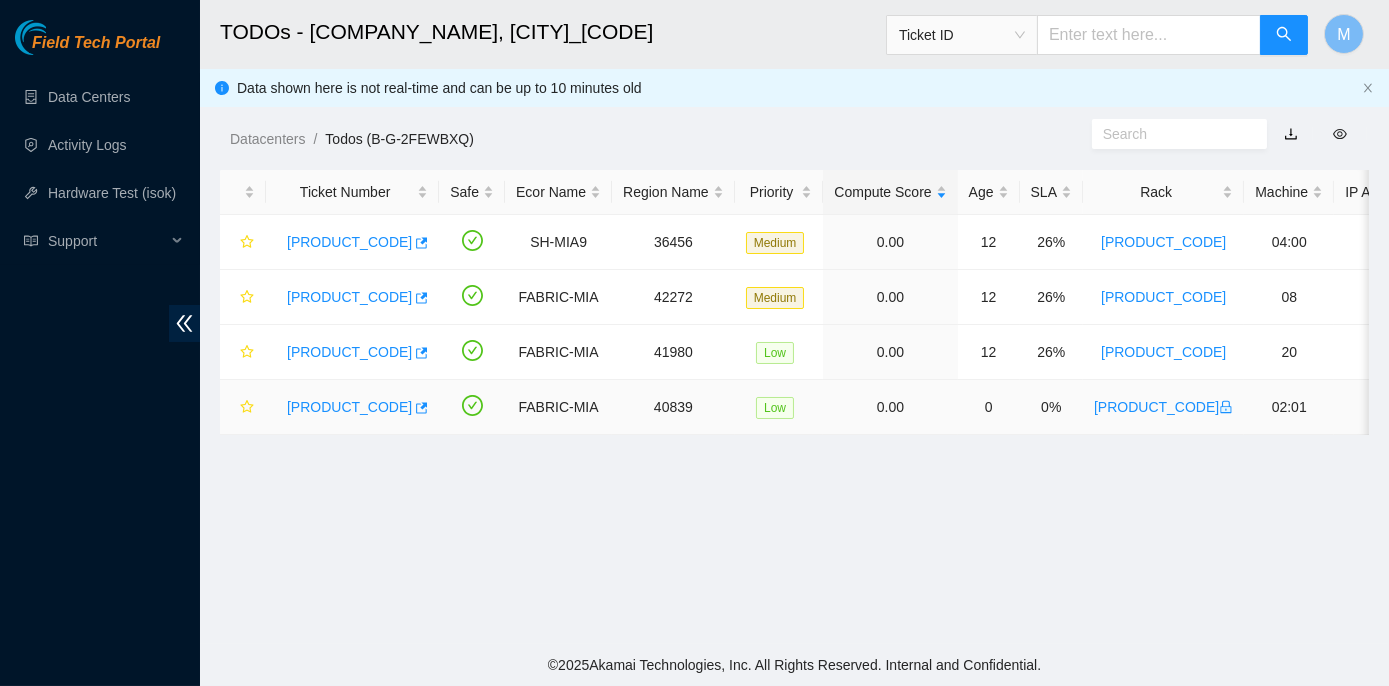 click on "[PRODUCT_CODE]" at bounding box center [349, 407] 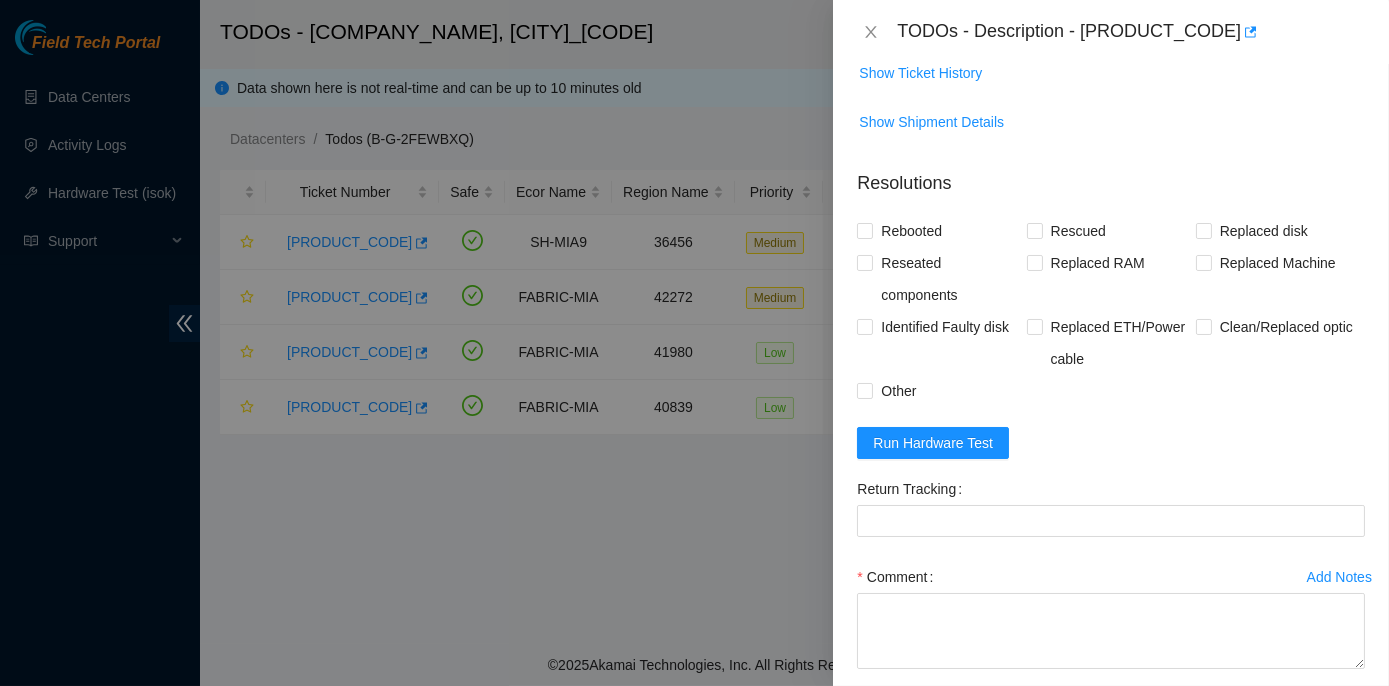 scroll, scrollTop: 727, scrollLeft: 0, axis: vertical 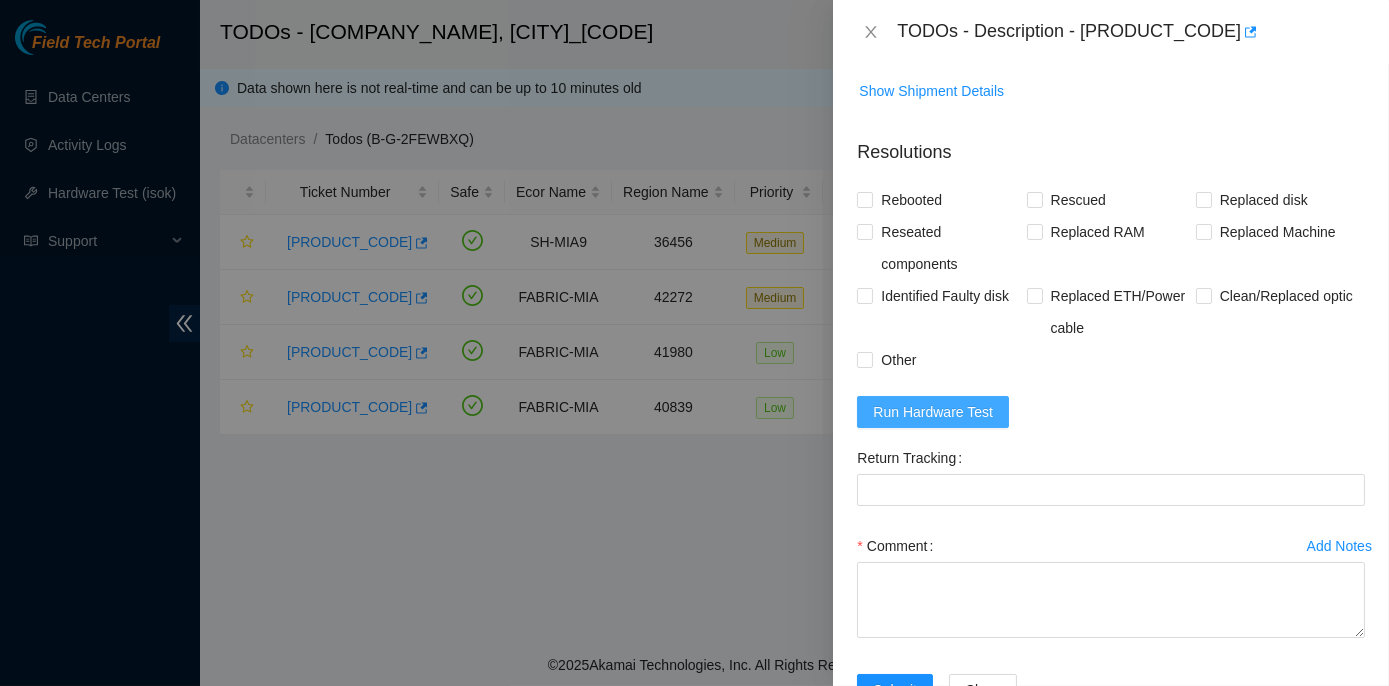 click on "Run Hardware Test" at bounding box center (933, 412) 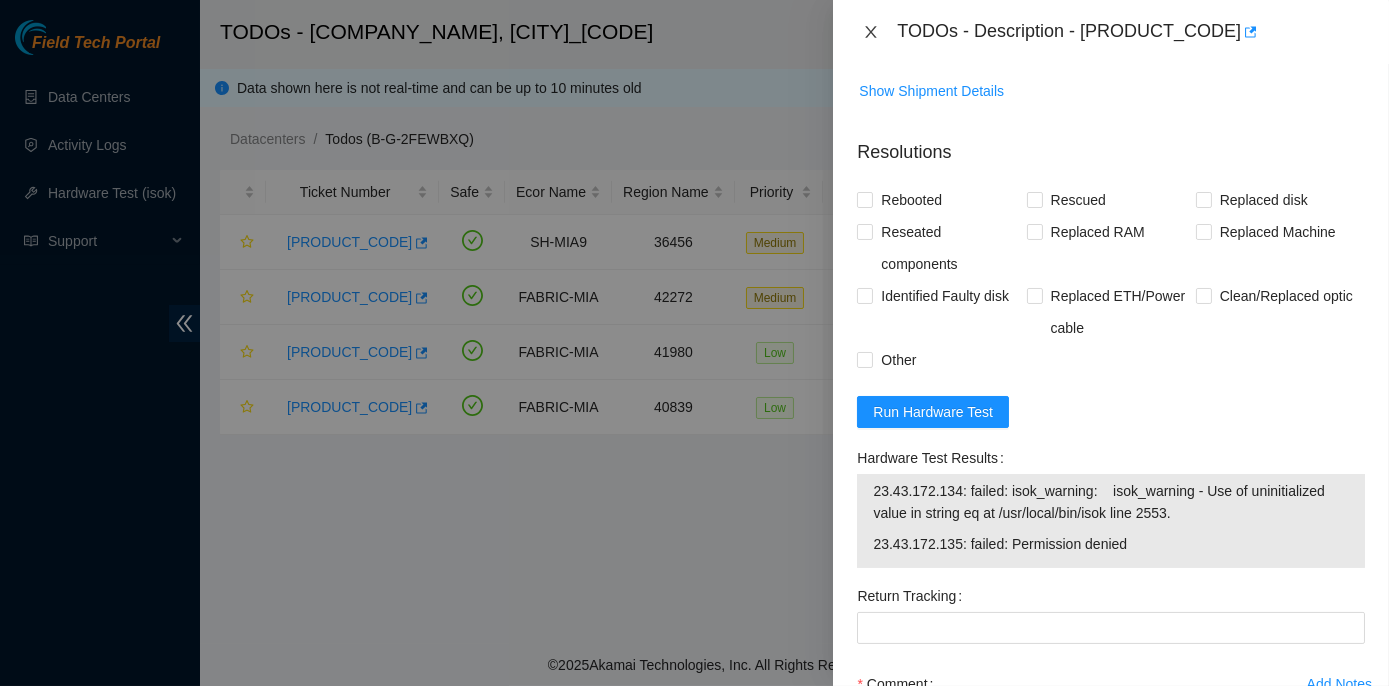 click 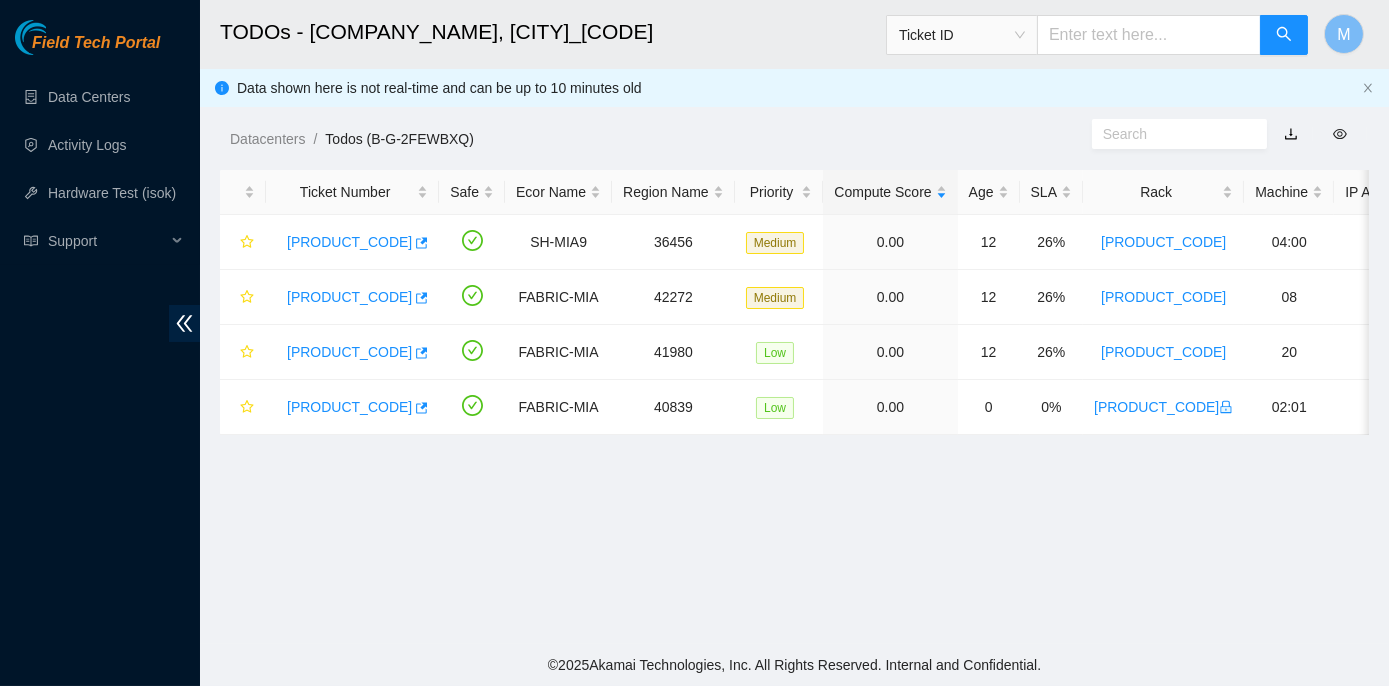 scroll, scrollTop: 448, scrollLeft: 0, axis: vertical 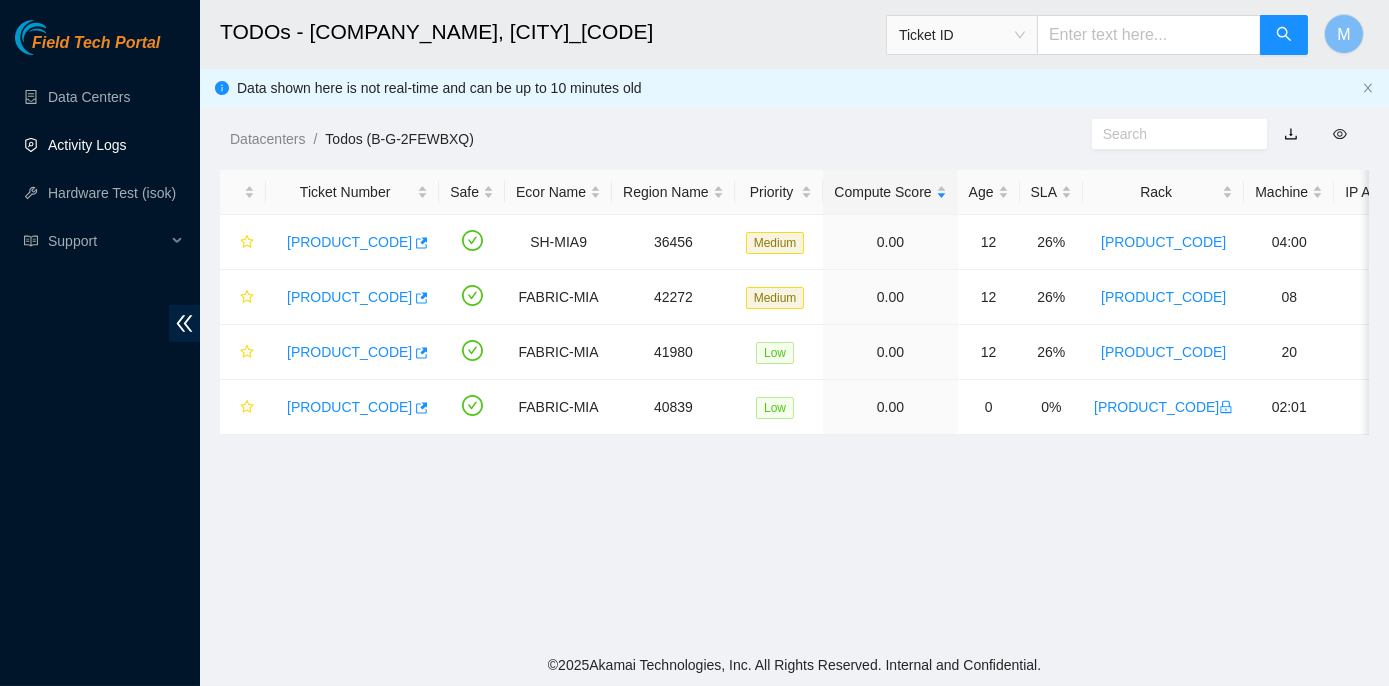 click on "Activity Logs" at bounding box center (87, 145) 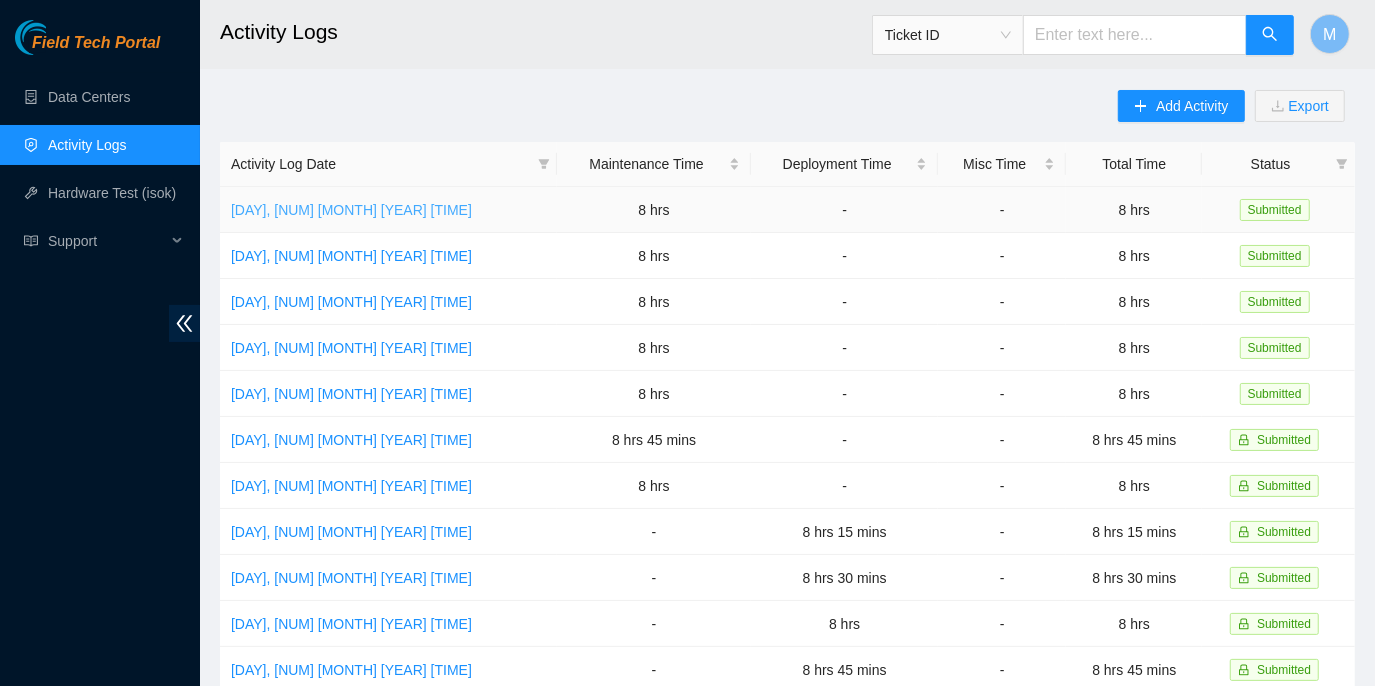 click on "[DAY], [NUM] [MONTH] [YEAR] [TIME]" at bounding box center (351, 210) 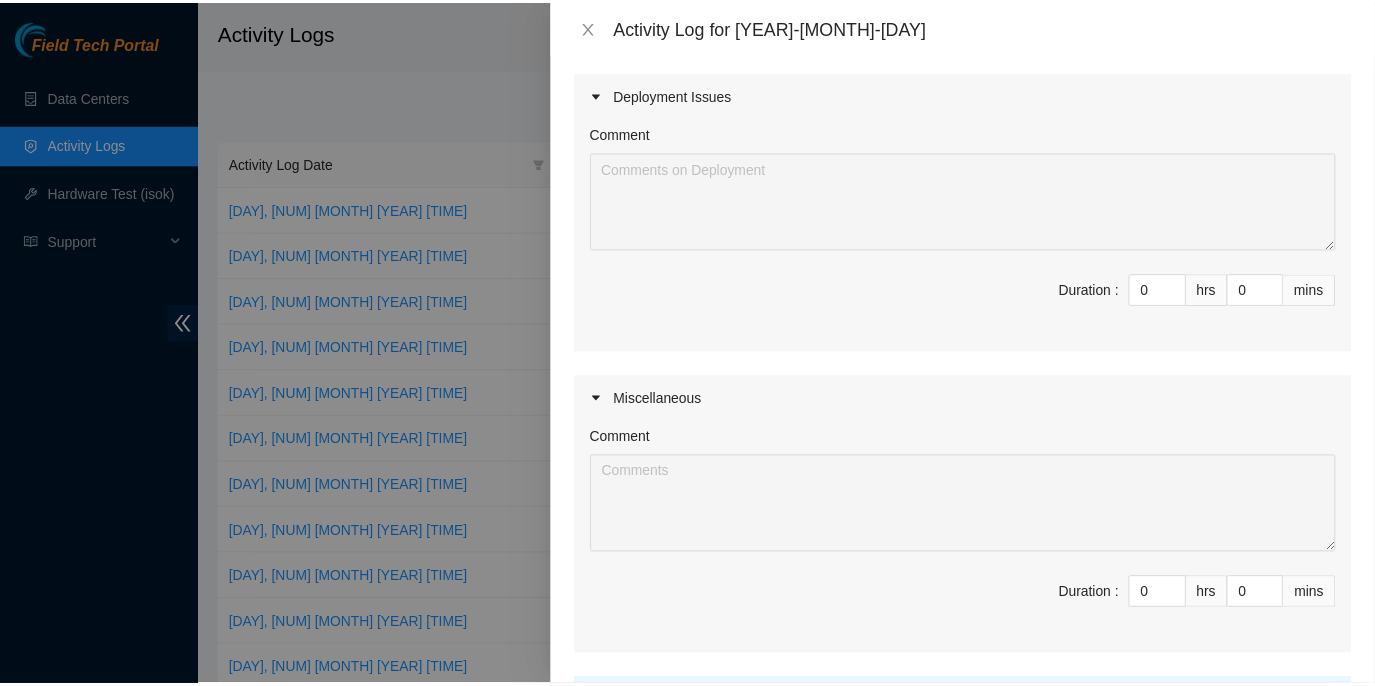 scroll, scrollTop: 1138, scrollLeft: 0, axis: vertical 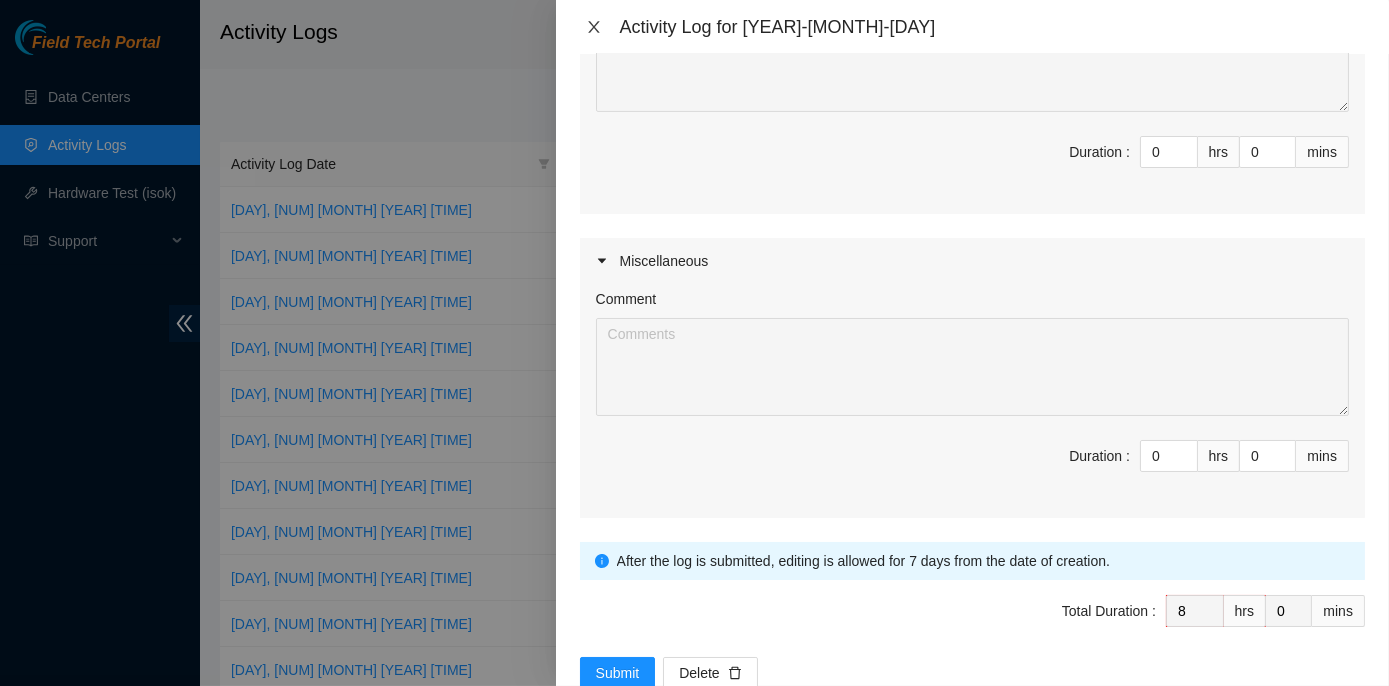 click 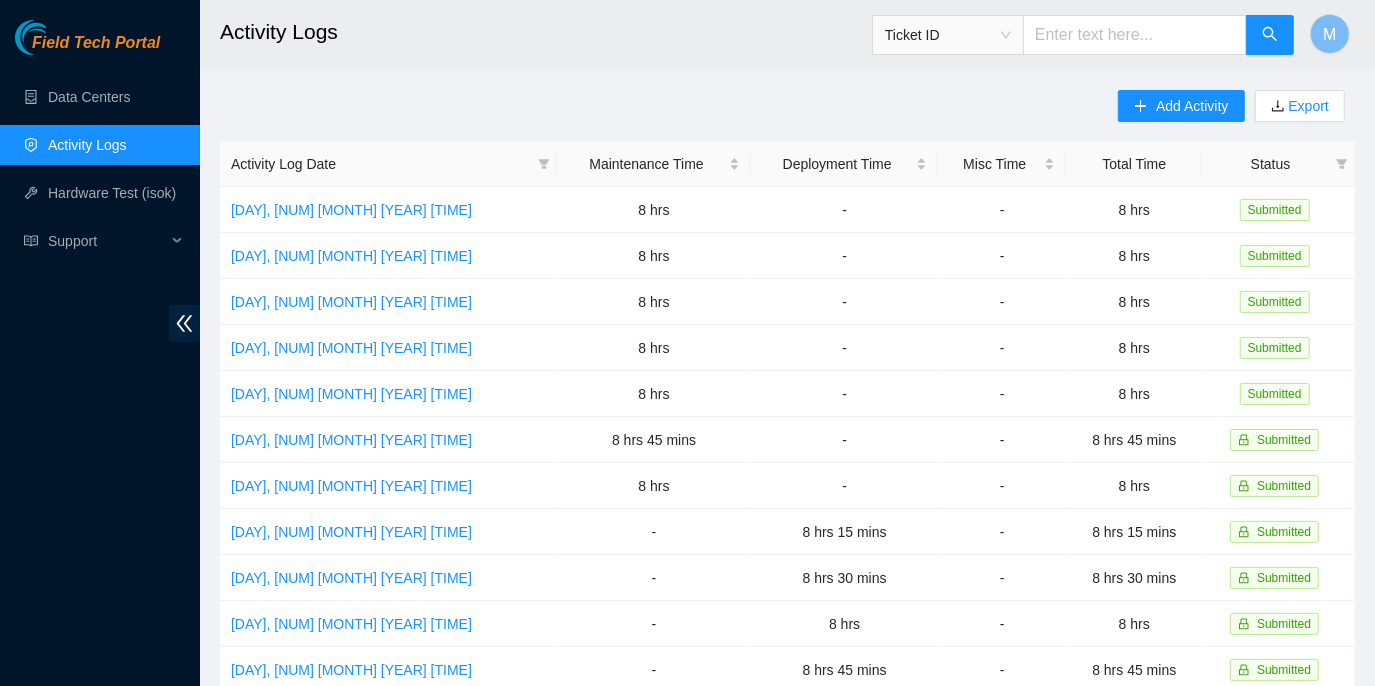 click on "Ticket ID" at bounding box center [948, 35] 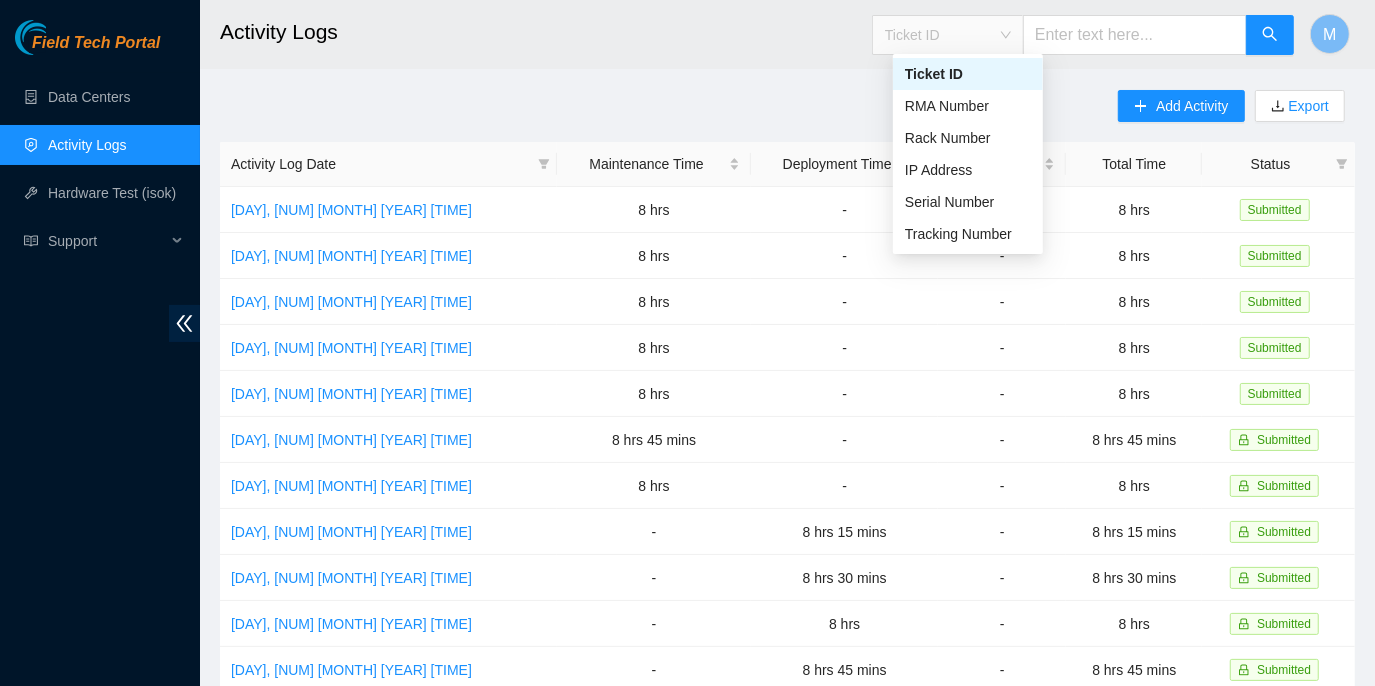 click on "Ticket ID" at bounding box center [968, 74] 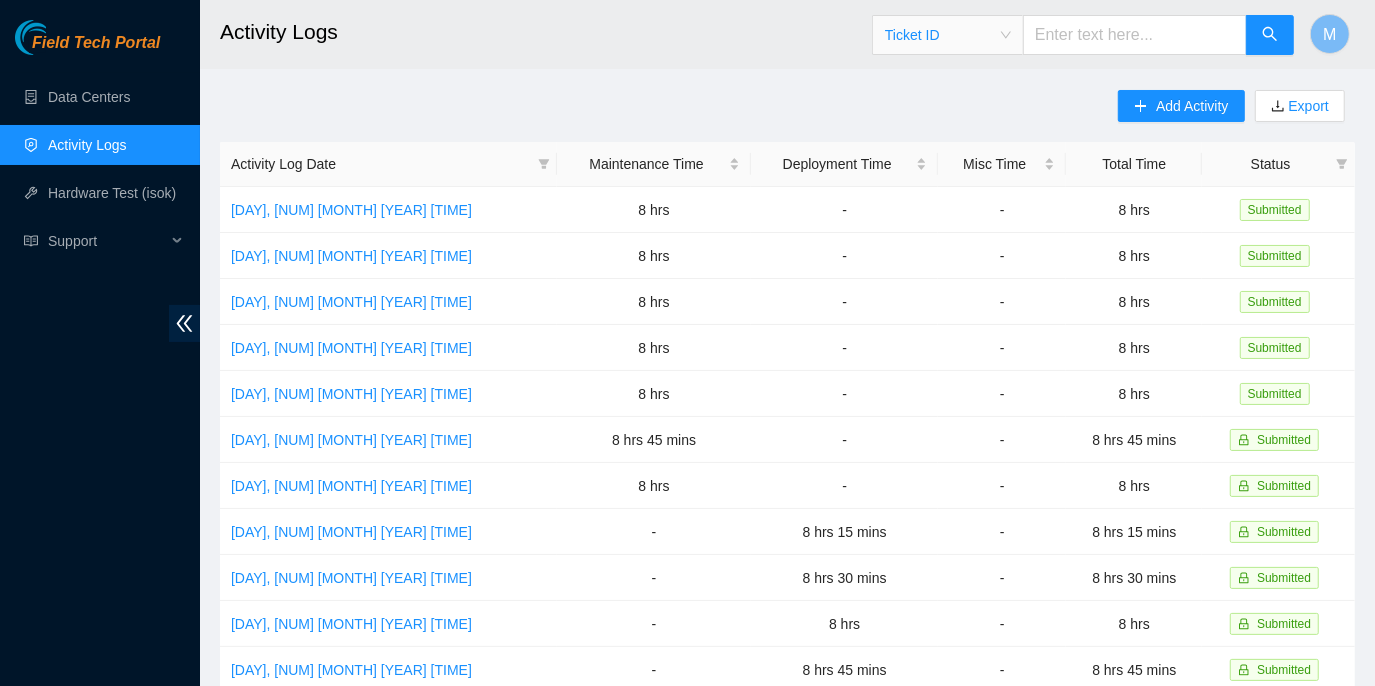 click at bounding box center (1135, 35) 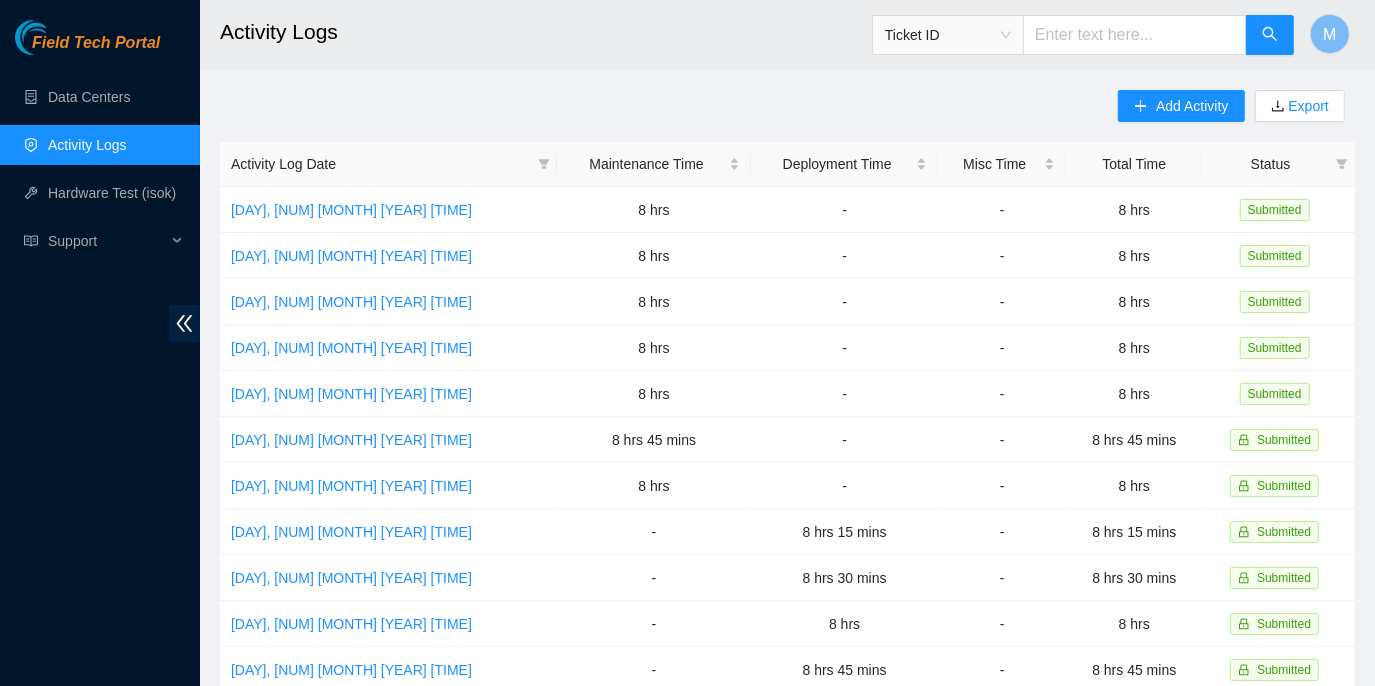 paste on "[PRODUCT_CODE]" 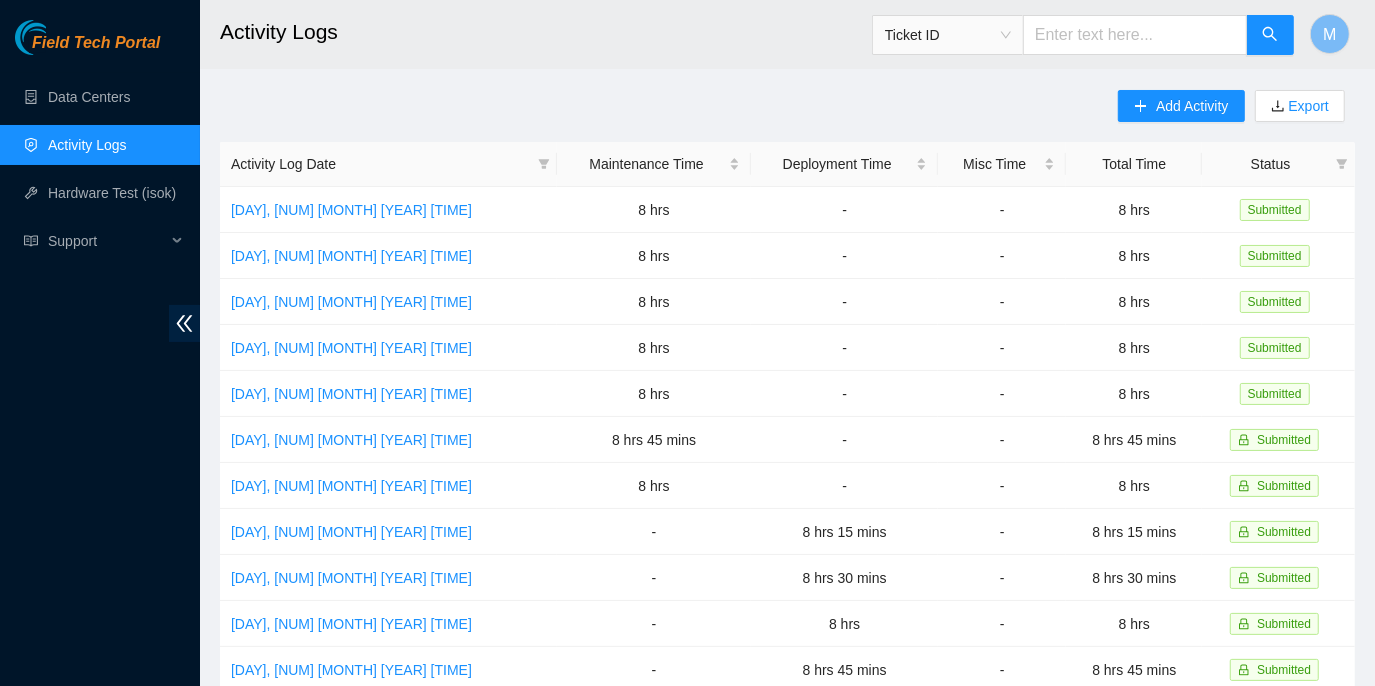 type on "[PRODUCT_CODE]" 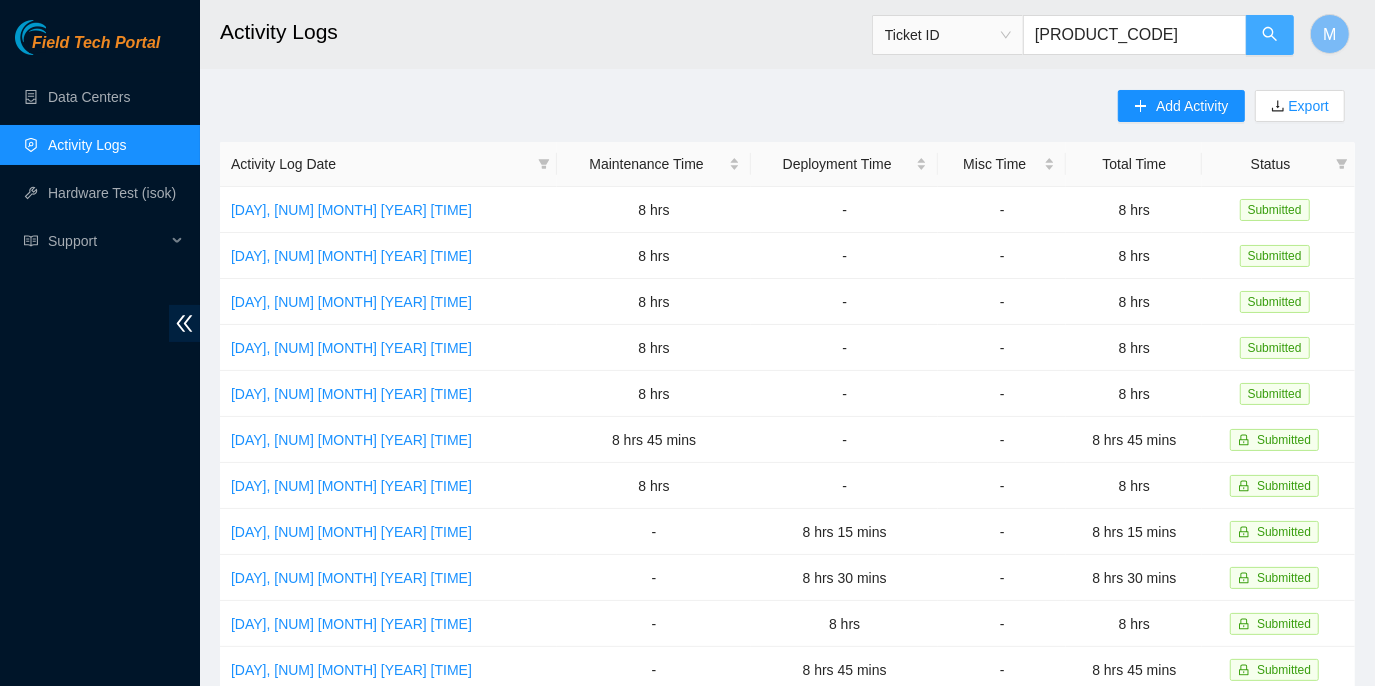 click at bounding box center (1270, 35) 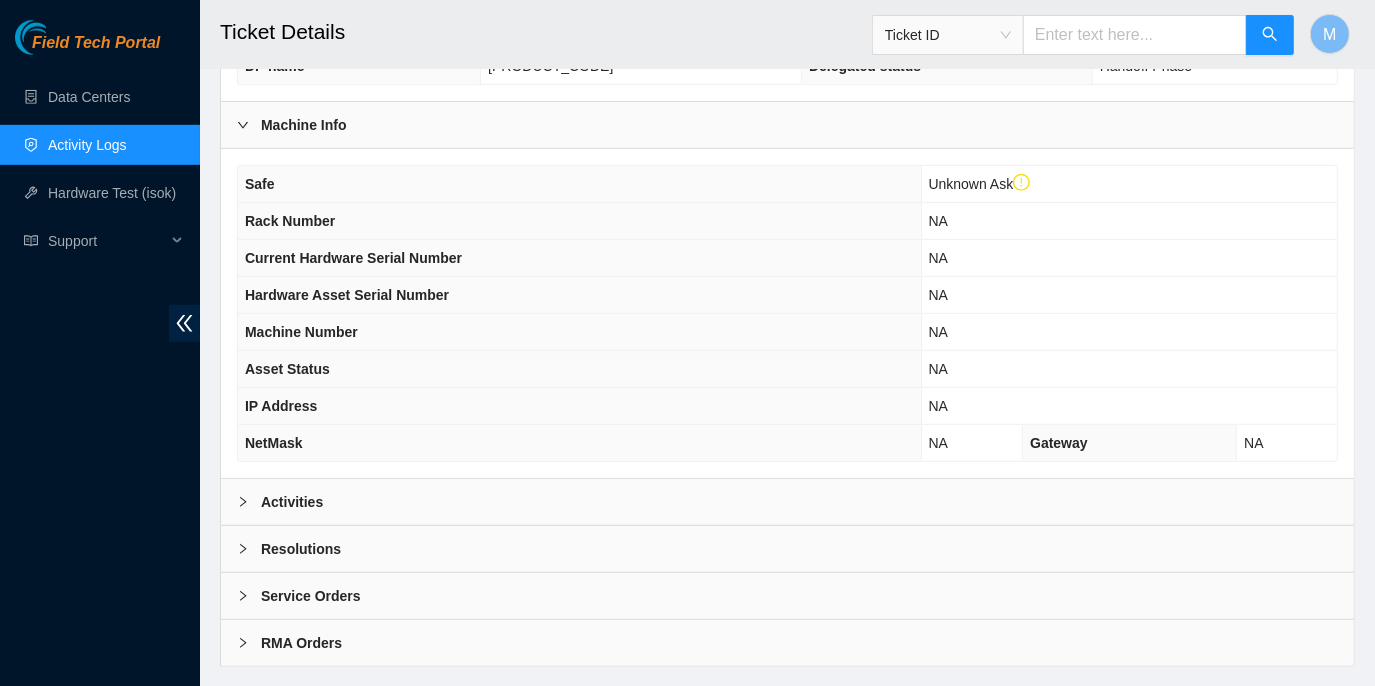 scroll, scrollTop: 700, scrollLeft: 0, axis: vertical 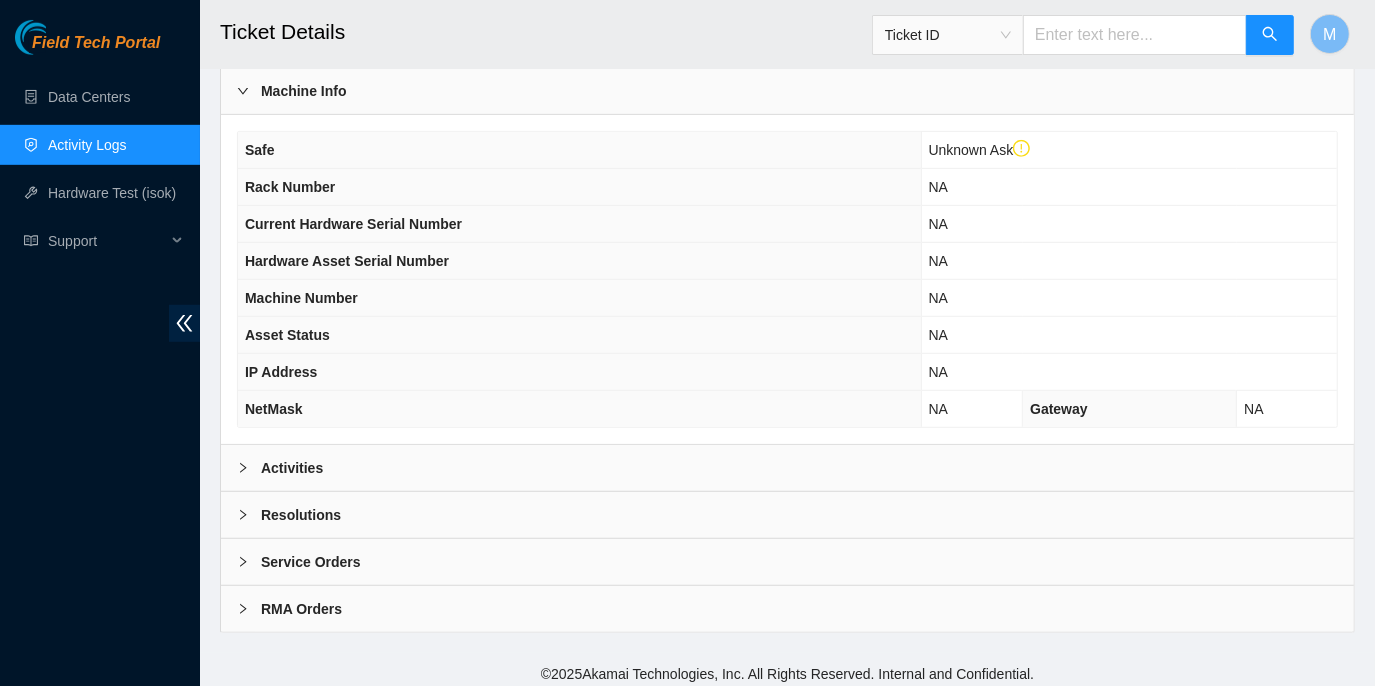 click 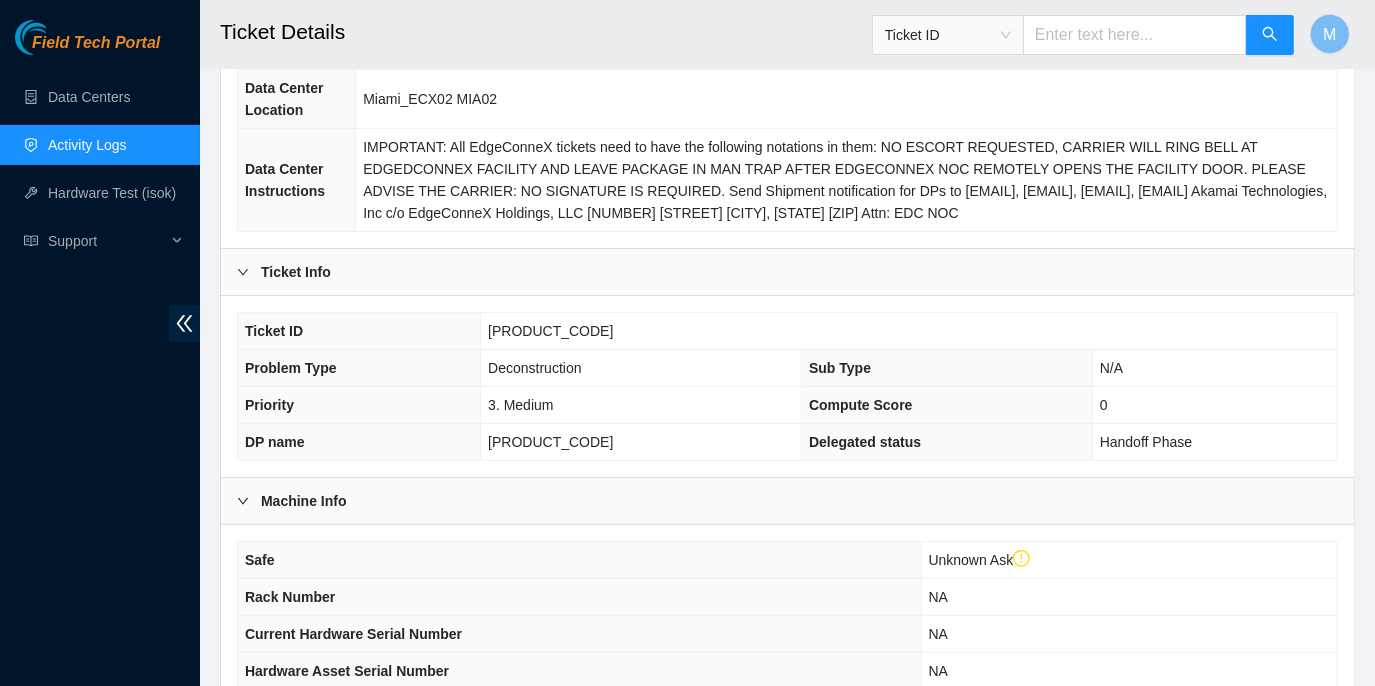 scroll, scrollTop: 245, scrollLeft: 0, axis: vertical 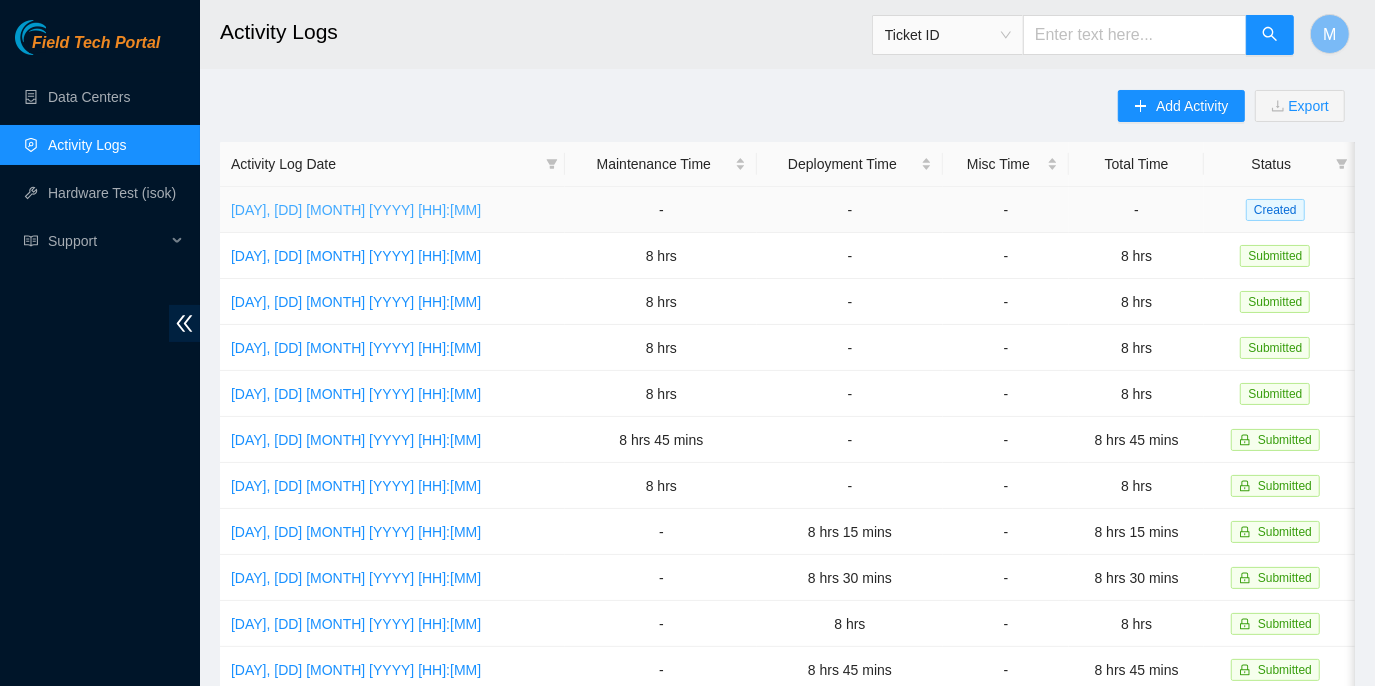 click on "[DAY], [DD] [MONTH] [YYYY] [HH]:[MM]" at bounding box center [356, 210] 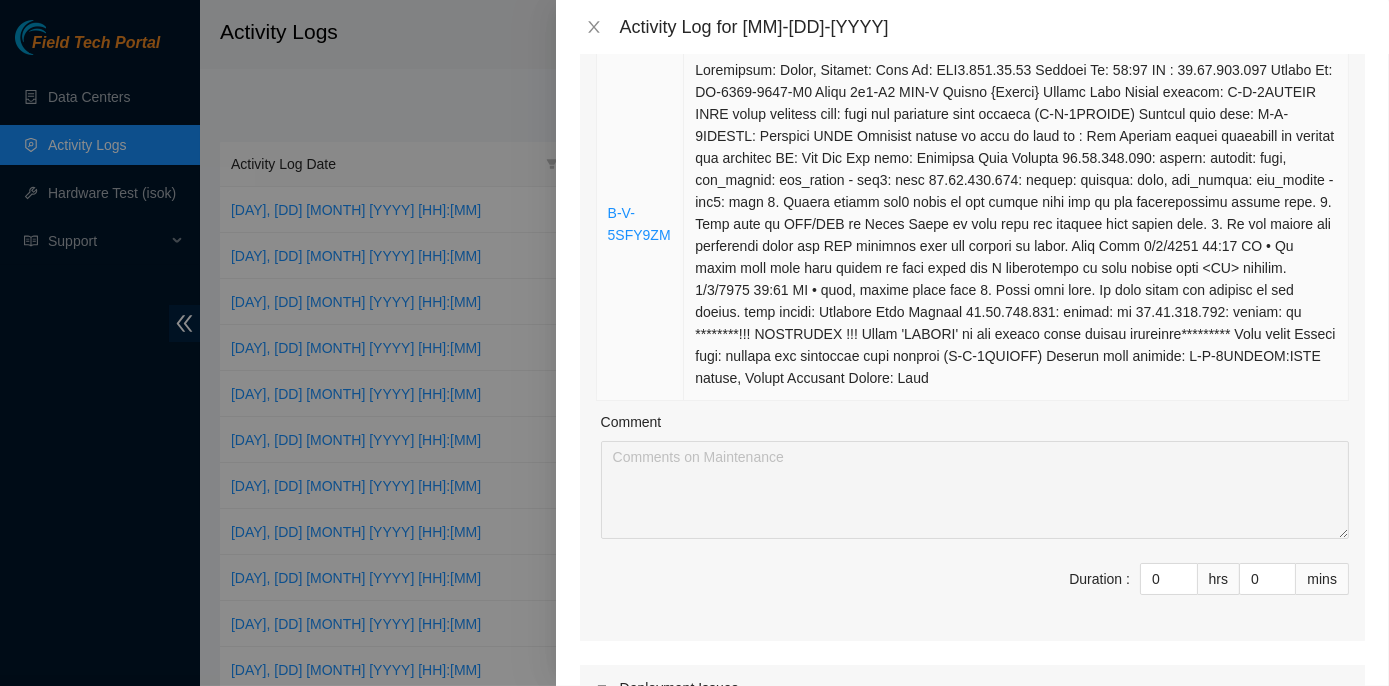 scroll, scrollTop: 181, scrollLeft: 0, axis: vertical 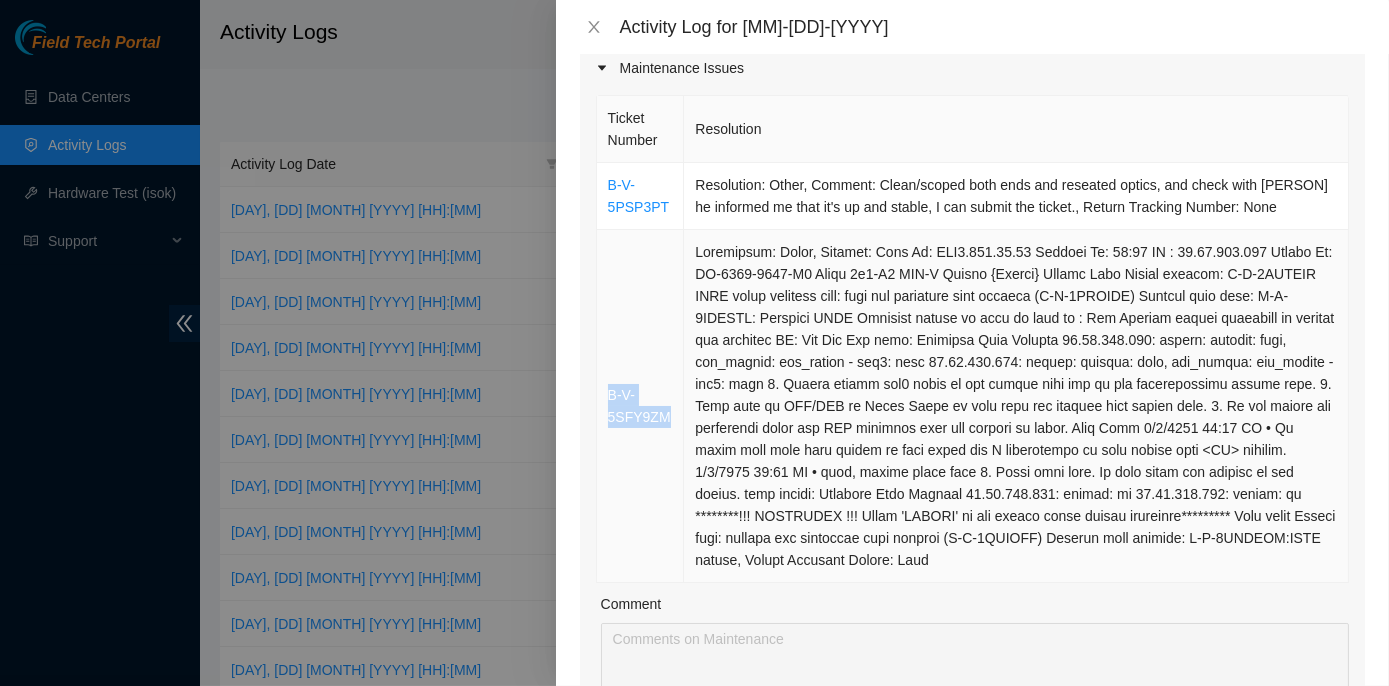 drag, startPoint x: 672, startPoint y: 413, endPoint x: 602, endPoint y: 384, distance: 75.76939 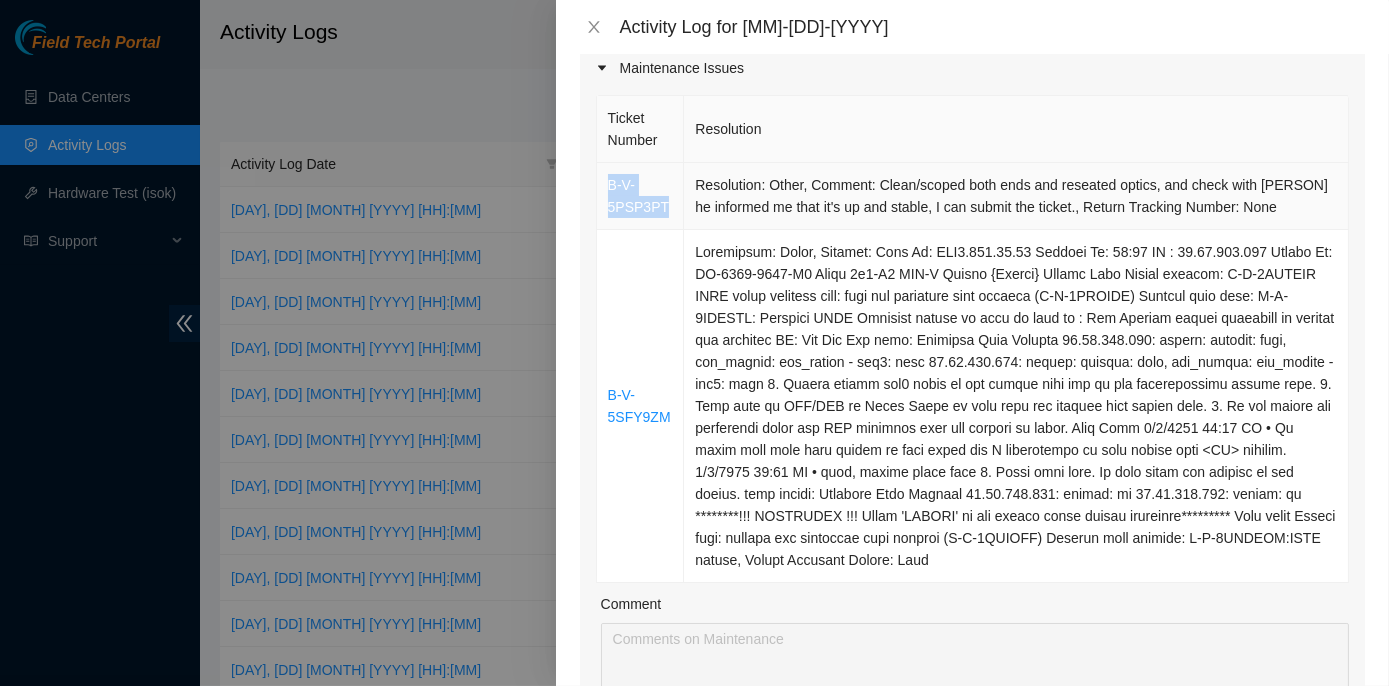 drag, startPoint x: 666, startPoint y: 207, endPoint x: 607, endPoint y: 181, distance: 64.4748 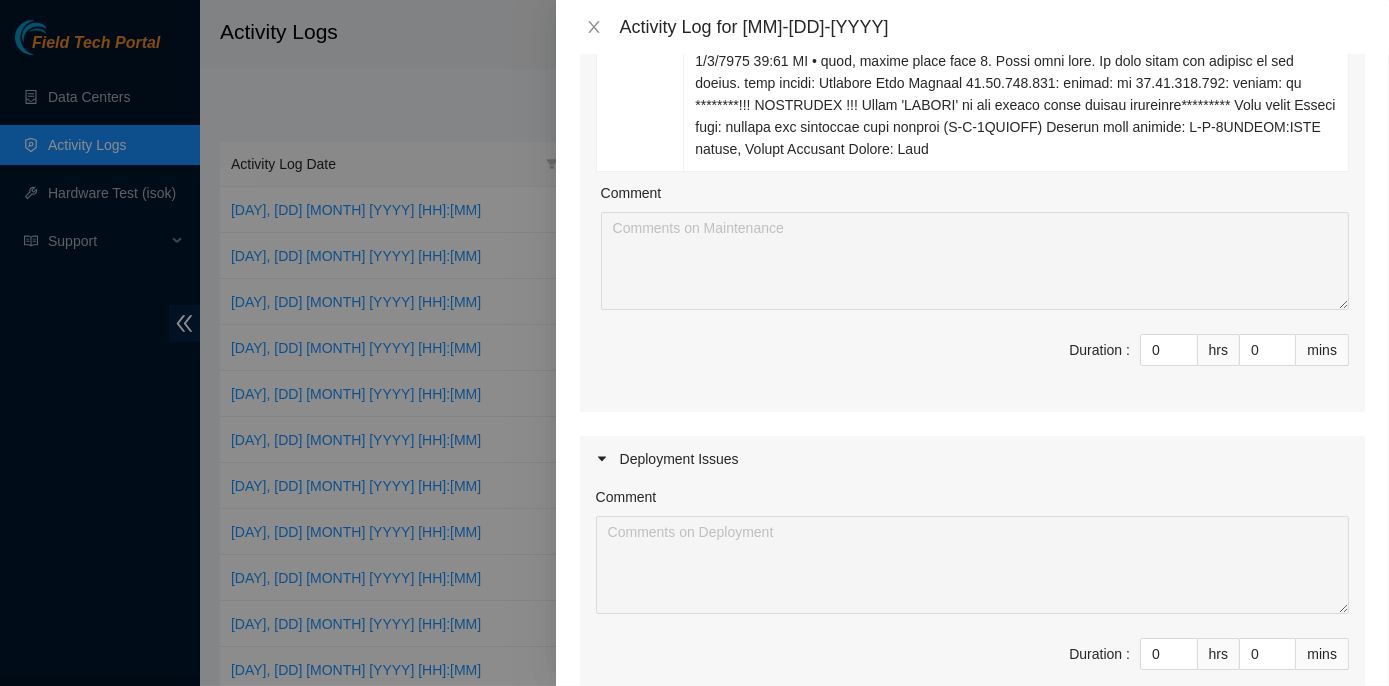 scroll, scrollTop: 636, scrollLeft: 0, axis: vertical 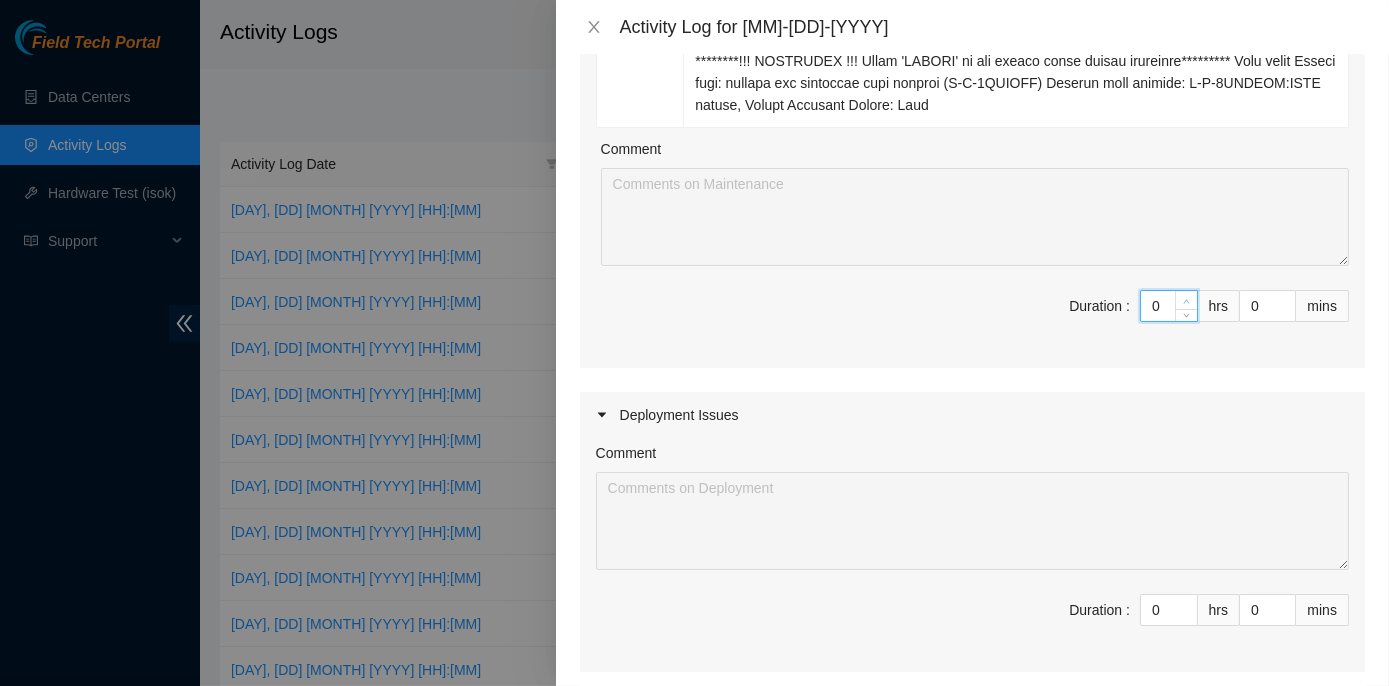 drag, startPoint x: 1138, startPoint y: 298, endPoint x: 1165, endPoint y: 299, distance: 27.018513 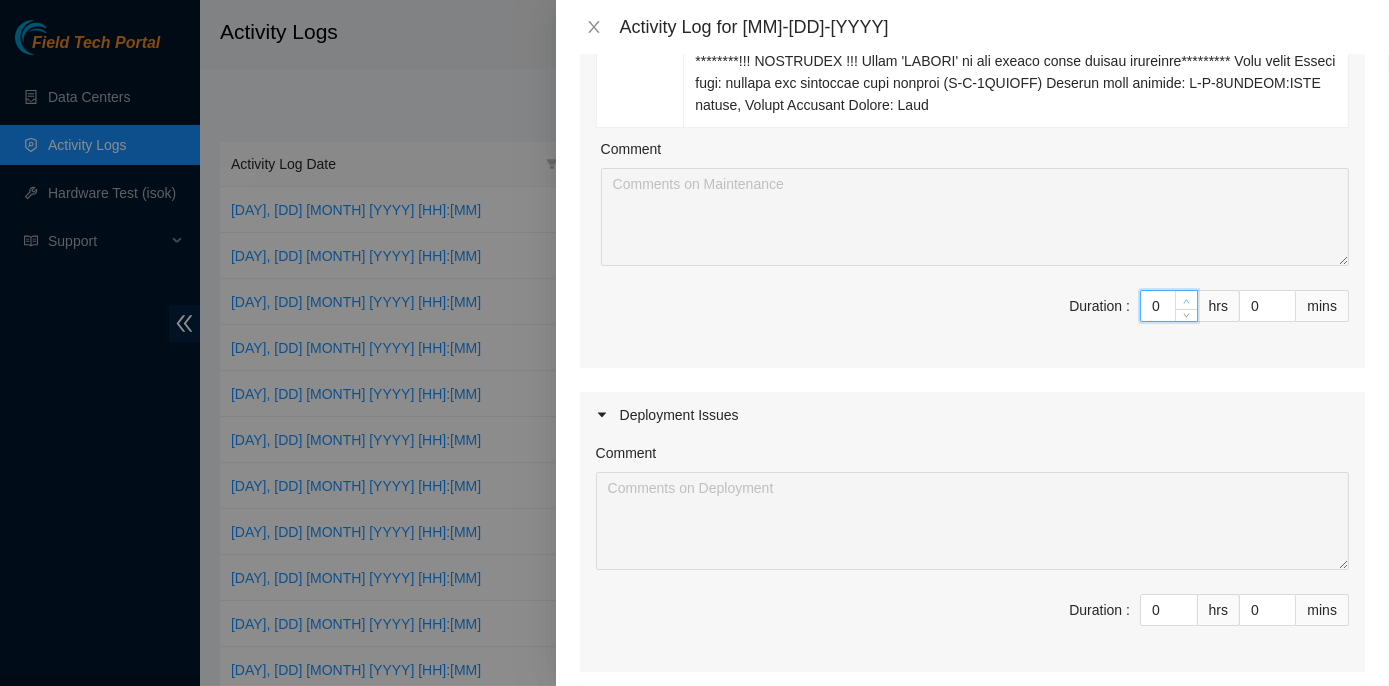 click on "0" at bounding box center (1169, 306) 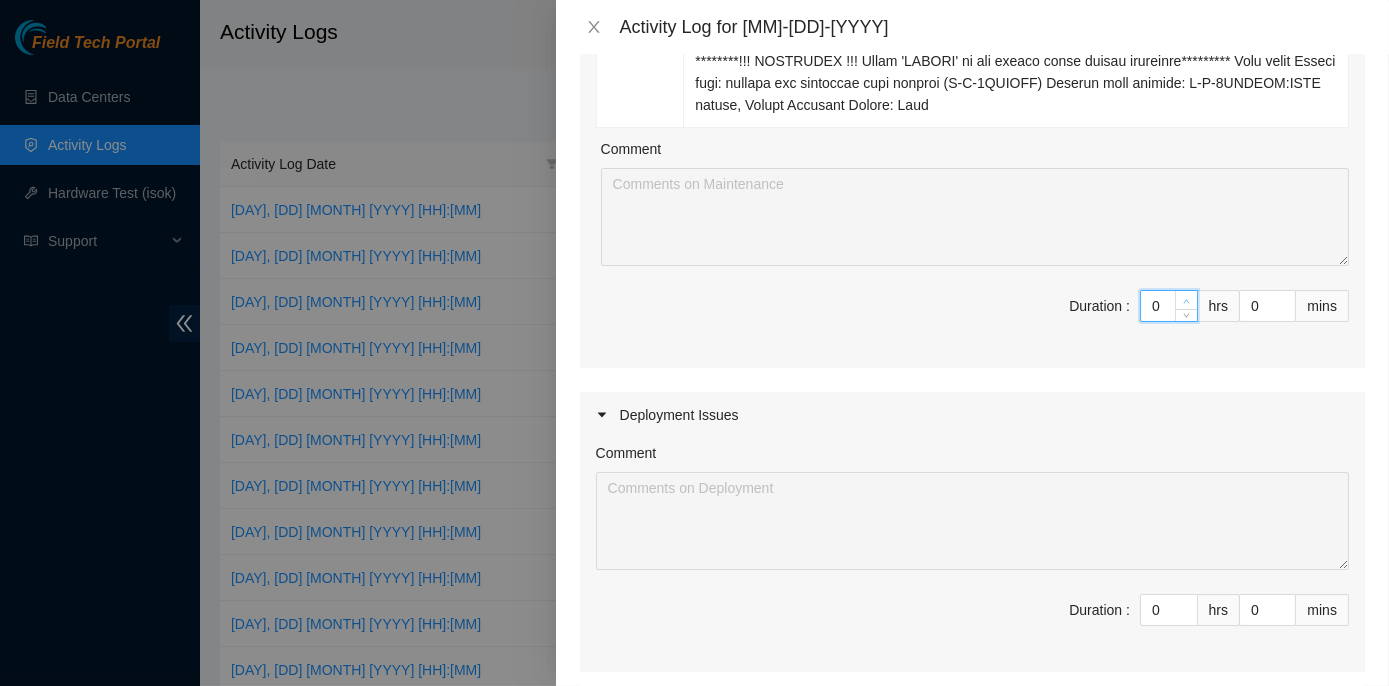 type on "8" 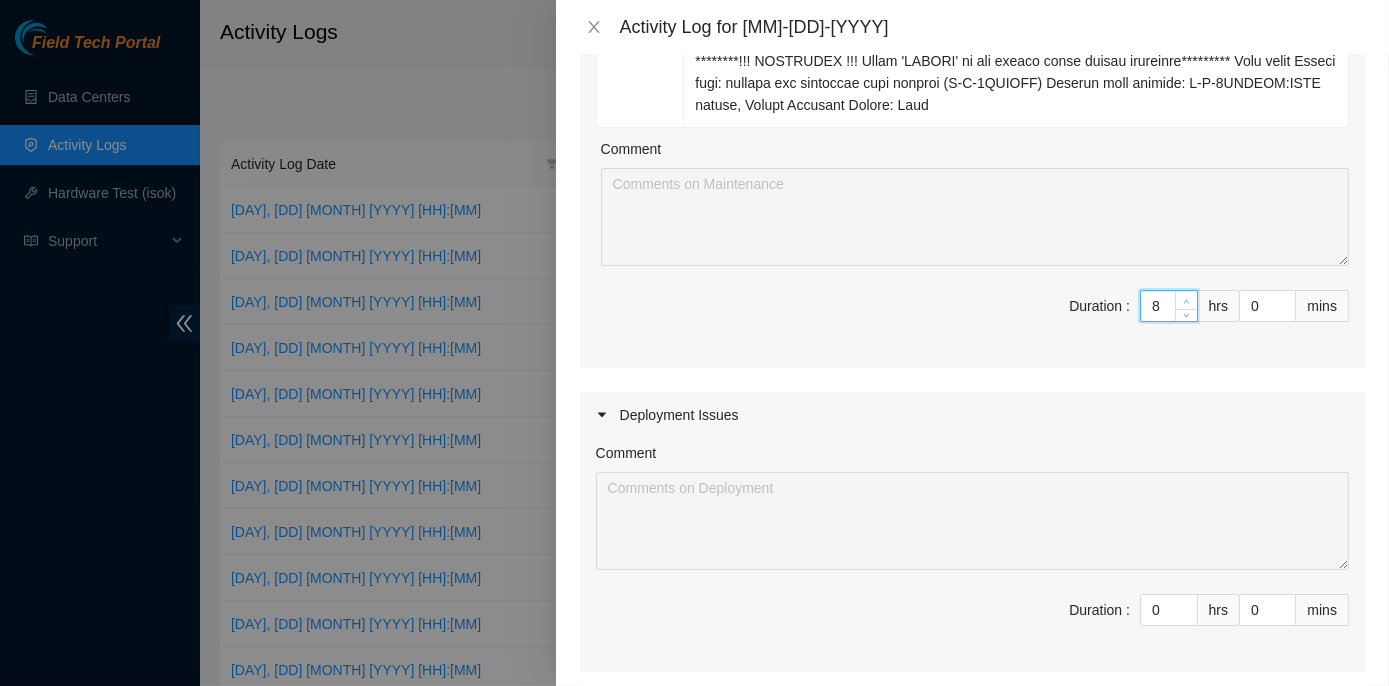 type on "8" 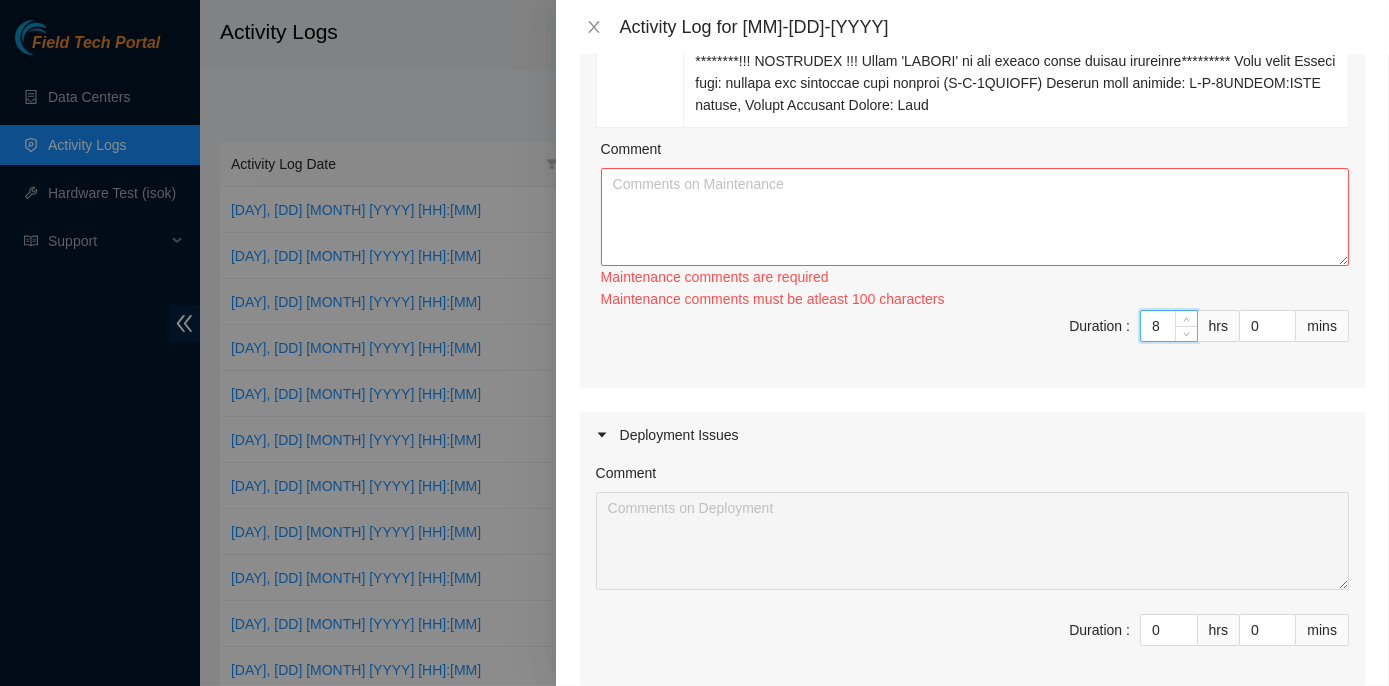 type on "8" 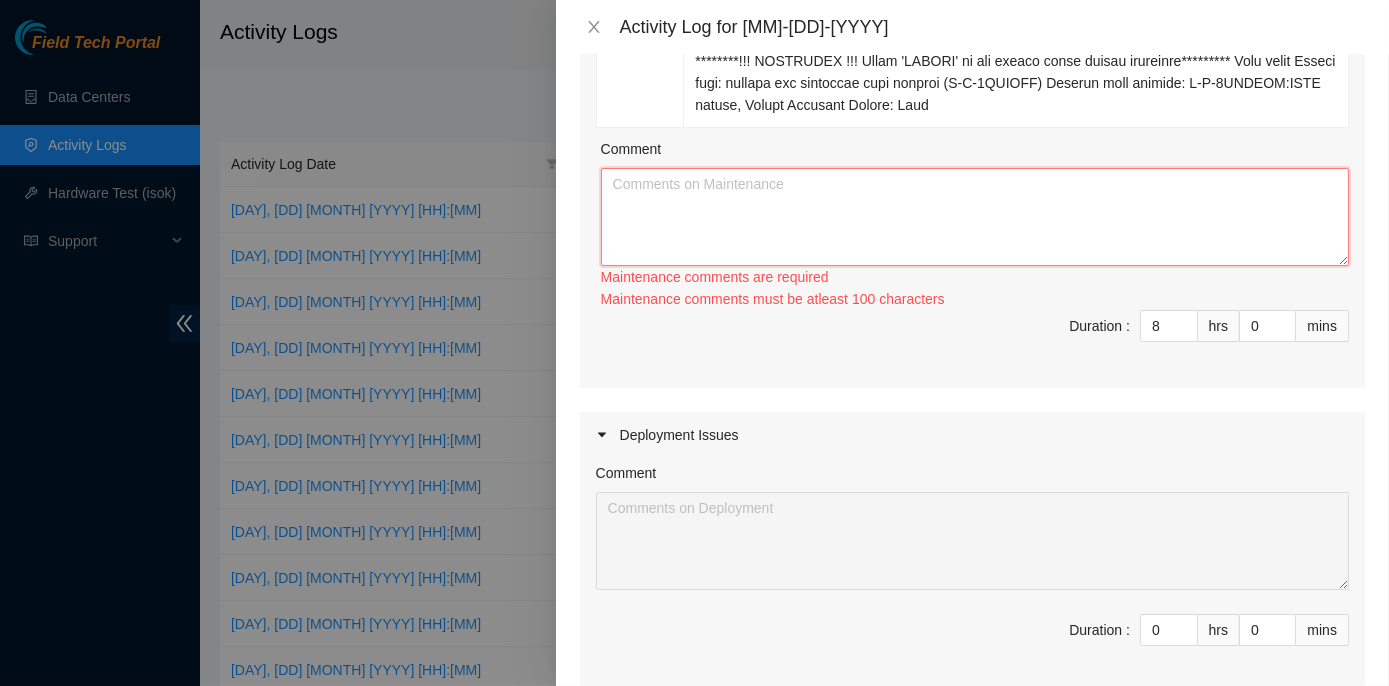 paste on "[PRODUCT_CODE] - Maintenance
Worked on tickets [PRODUCT_CODE], [PRODUCT_CODE], and [PRODUCT_CODE]. For ticket [PRODUCT_CODE], swapped old router with new Celestica D6040 64x100G QSFP28 Switch {Rear-to-Front}. Power router on, and contacted [PERSON], let him know the router swap is done. Connected all fibers, he informed me that ports 42, 43, and 47 are down. Troubleshot ports I reseated 42 and 43, and they came up. Port 47 cleaned/scoped both ends and reseated optics, and the port came back up. Contacted [PERSON] for final checks, he said all is stable now, I can submit the ticket." 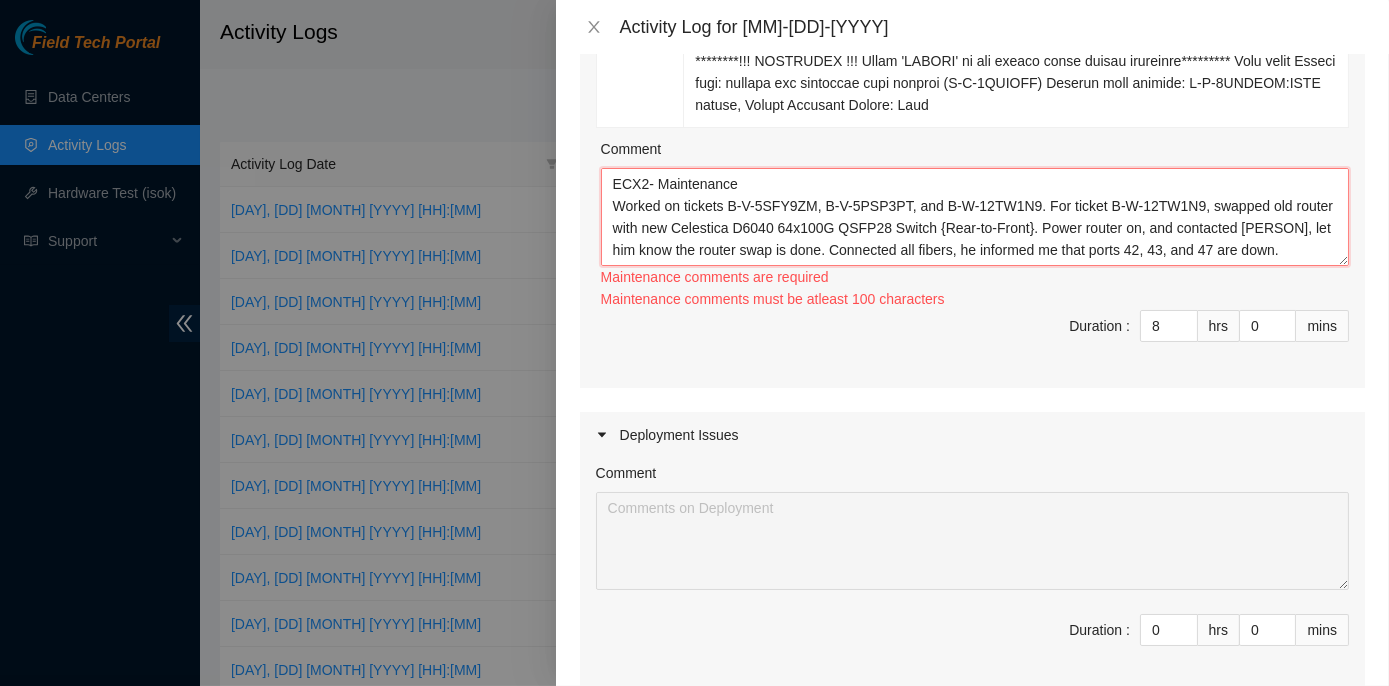 scroll, scrollTop: 82, scrollLeft: 0, axis: vertical 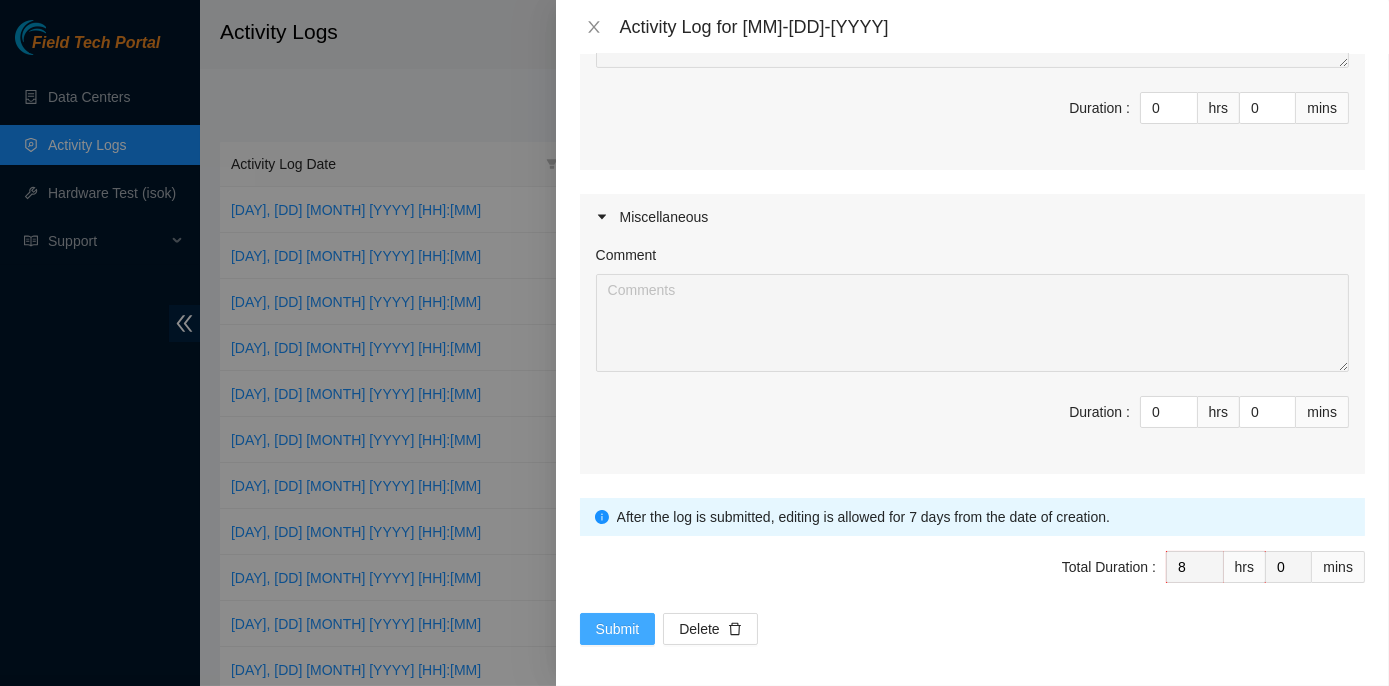 type on "[PRODUCT_CODE] - Maintenance
Worked on tickets [PRODUCT_CODE], [PRODUCT_CODE], and [PRODUCT_CODE]. For ticket [PRODUCT_CODE], swapped old router with new Celestica D6040 64x100G QSFP28 Switch {Rear-to-Front}. Power router on, and contacted [PERSON], let him know the router swap is done. Connected all fibers, he informed me that ports 42, 43, and 47 are down. Troubleshot ports I reseated 42 and 43, and they came up. Port 47 cleaned/scoped both ends and reseated optics, and the port came back up. Contacted [PERSON] for final checks, he said all is stable now, I can submit the ticket." 